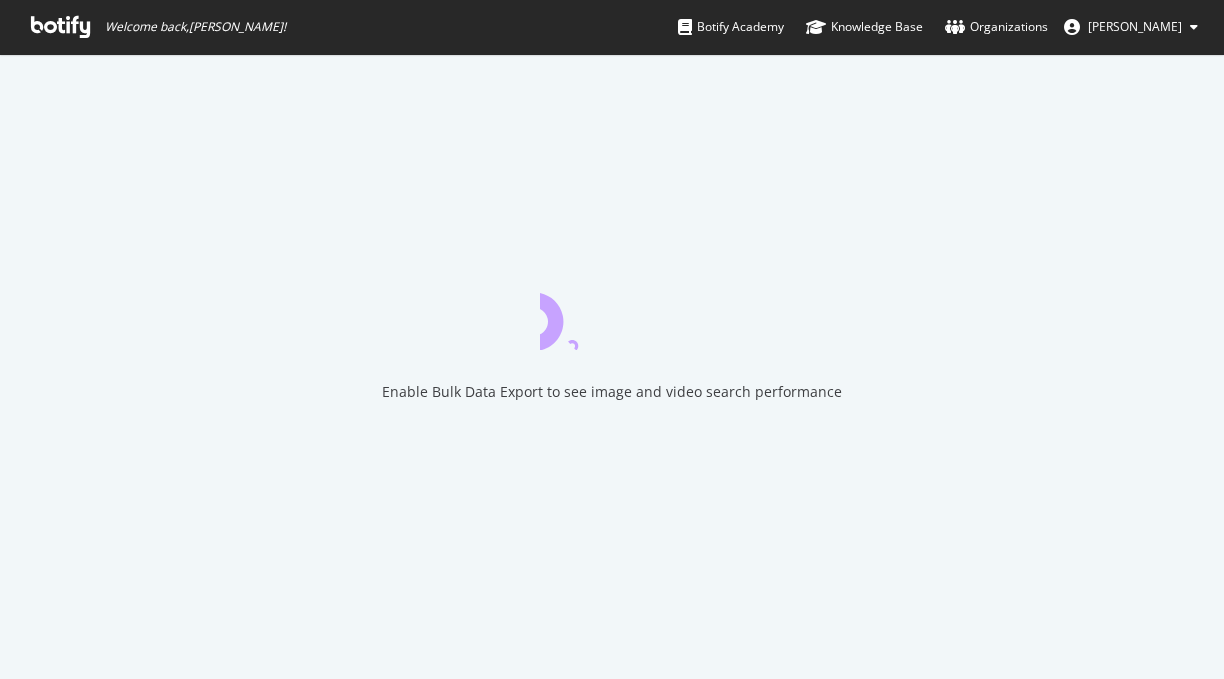 scroll, scrollTop: 0, scrollLeft: 0, axis: both 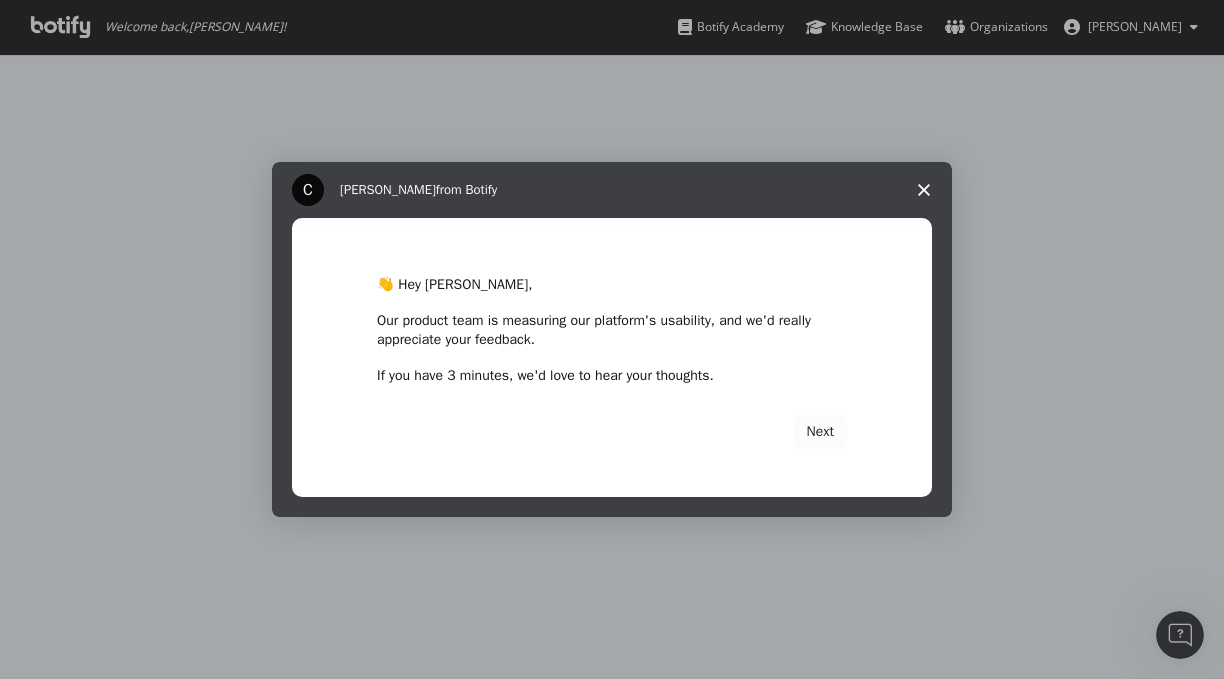 click 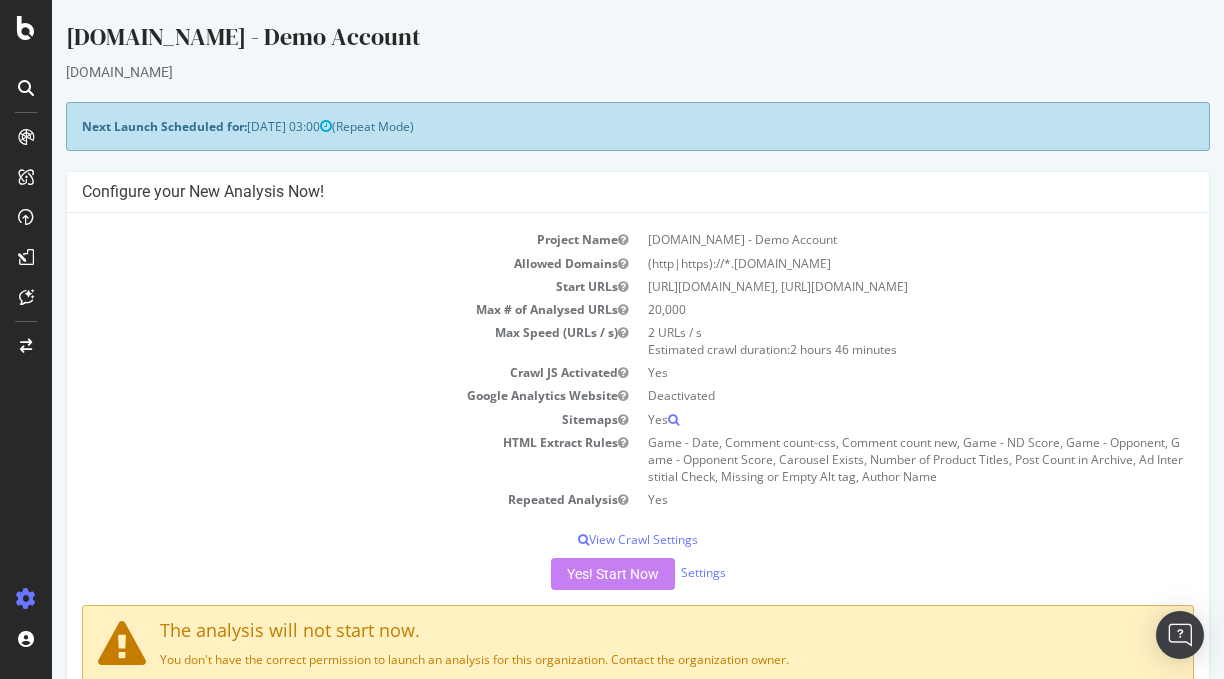 scroll, scrollTop: 0, scrollLeft: 0, axis: both 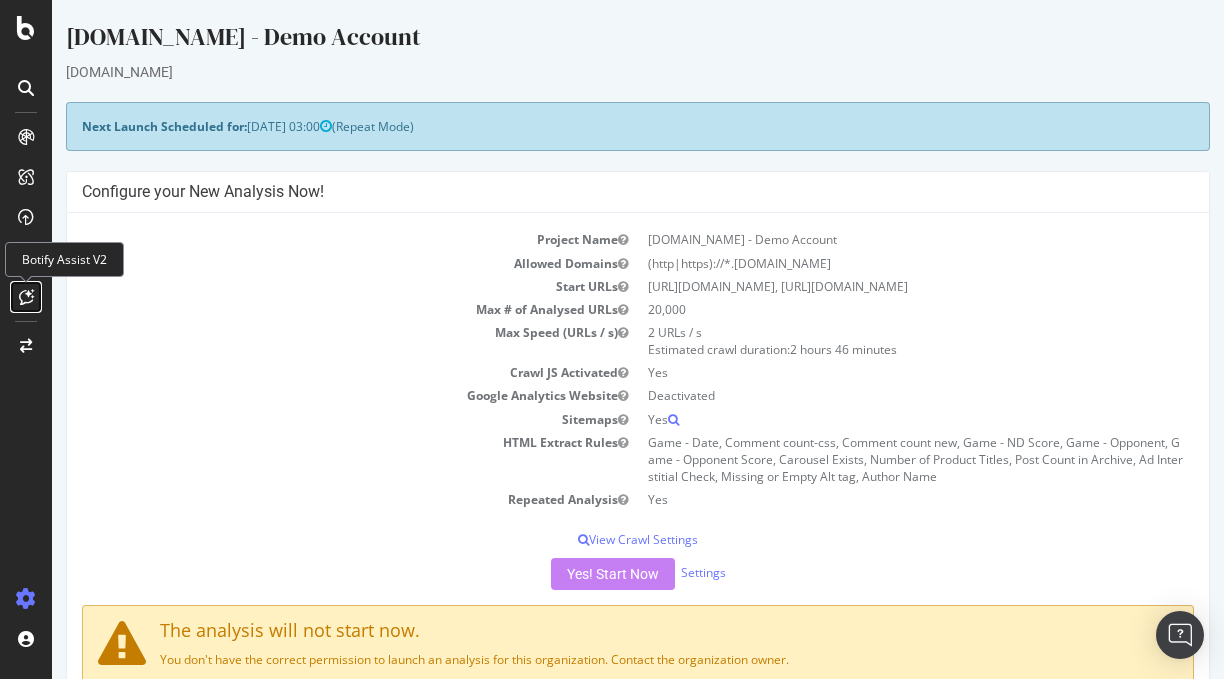 click at bounding box center (26, 297) 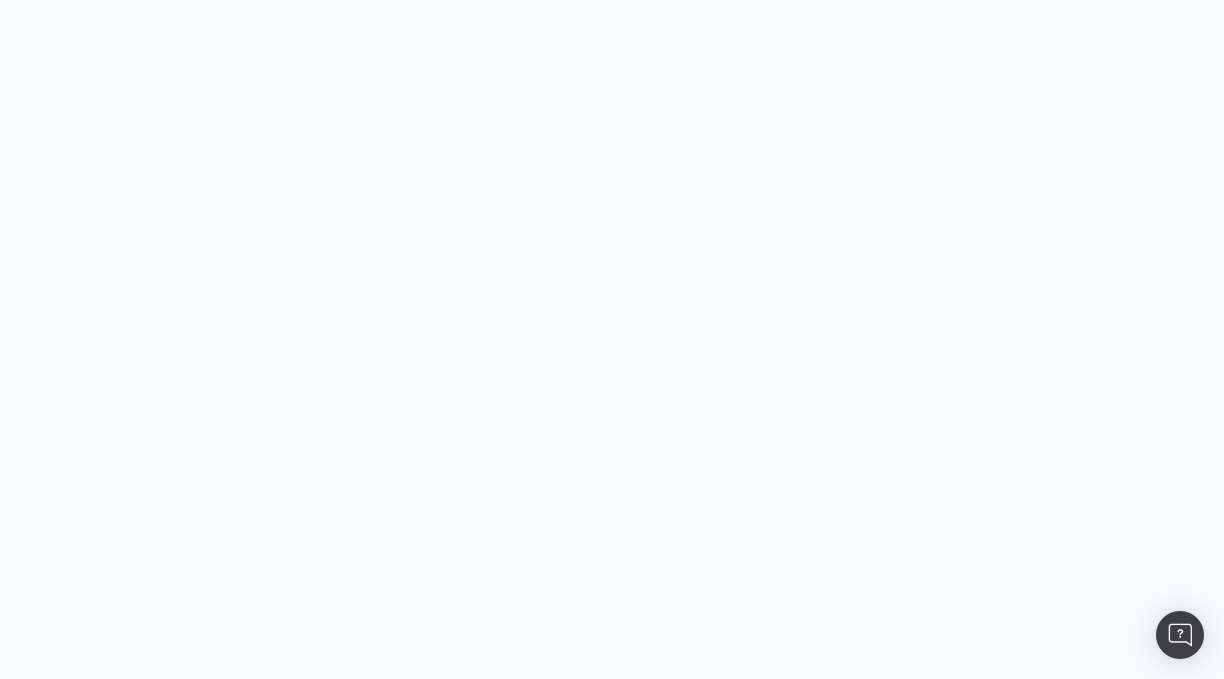 scroll, scrollTop: 0, scrollLeft: 0, axis: both 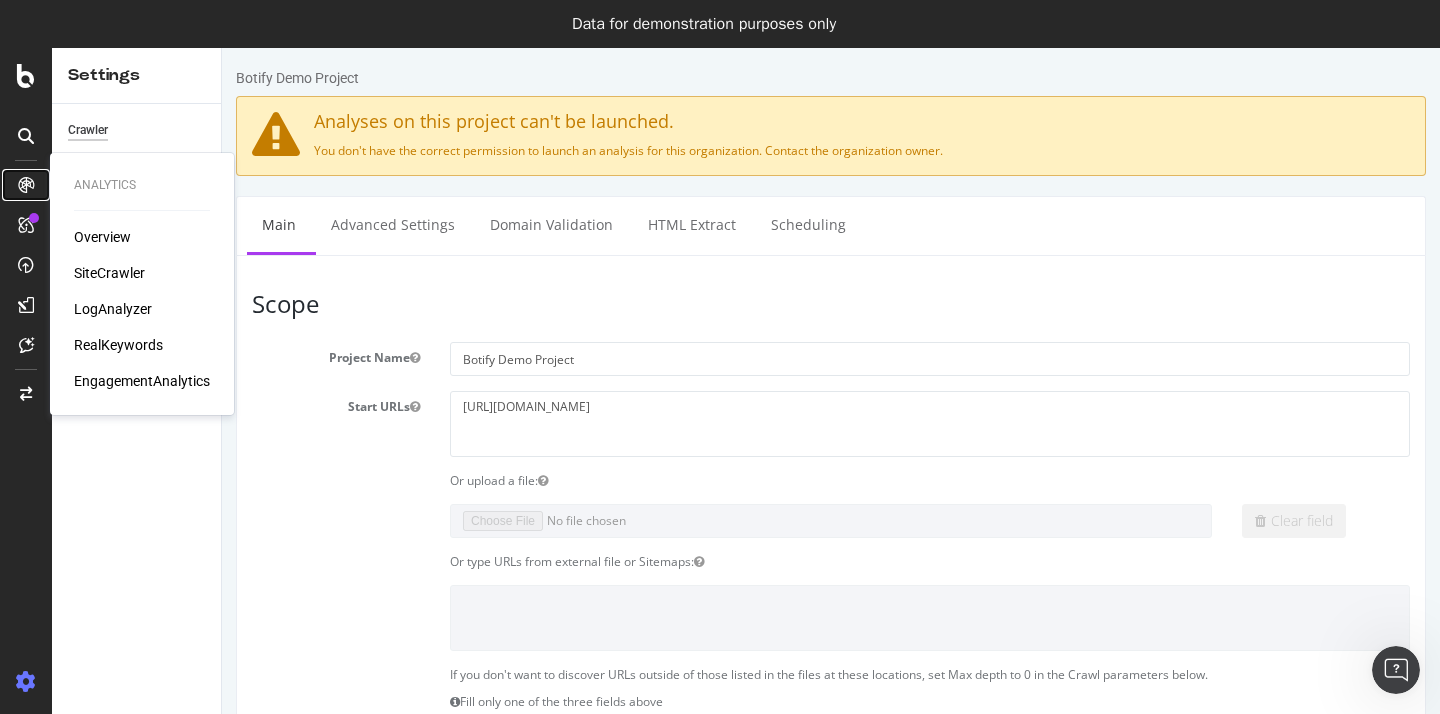 click at bounding box center [26, 185] 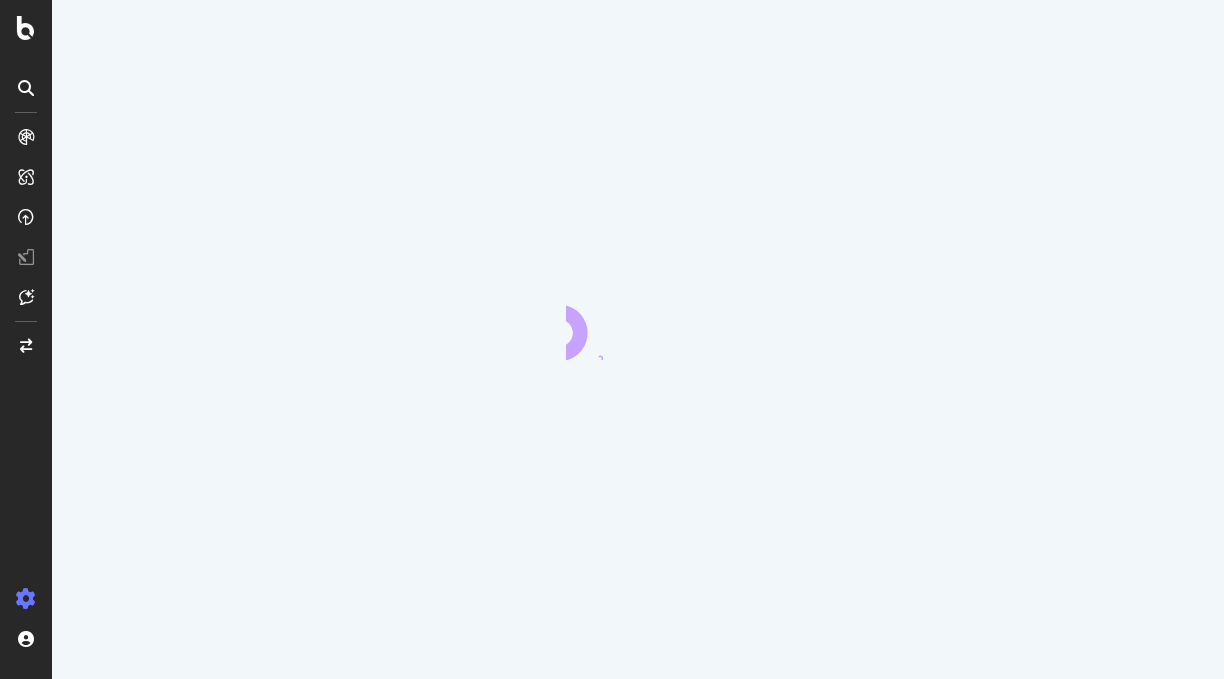 scroll, scrollTop: 0, scrollLeft: 0, axis: both 